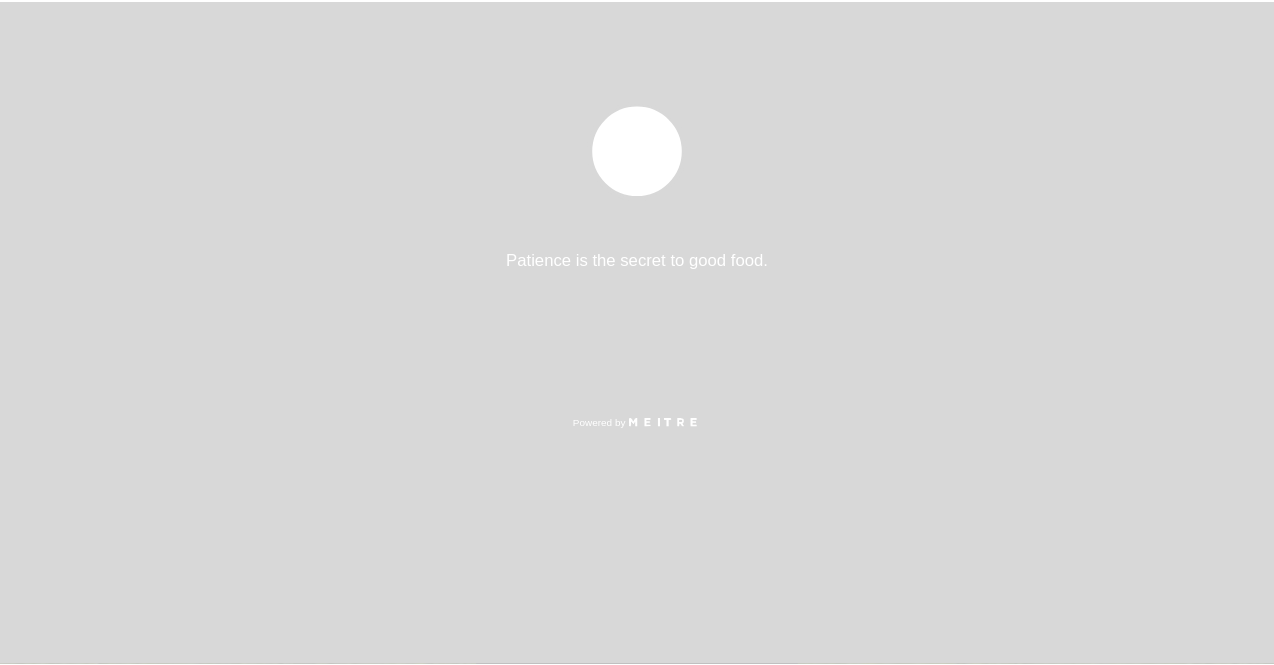 scroll, scrollTop: 0, scrollLeft: 0, axis: both 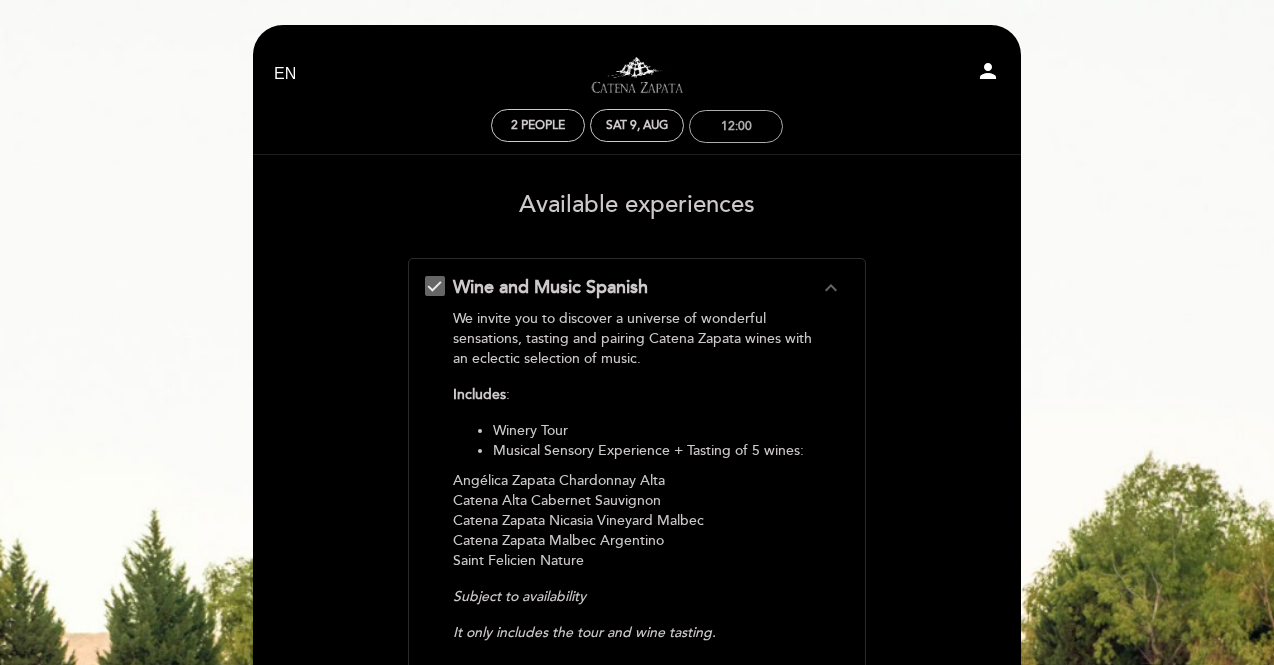 click on "12:00" at bounding box center [736, 126] 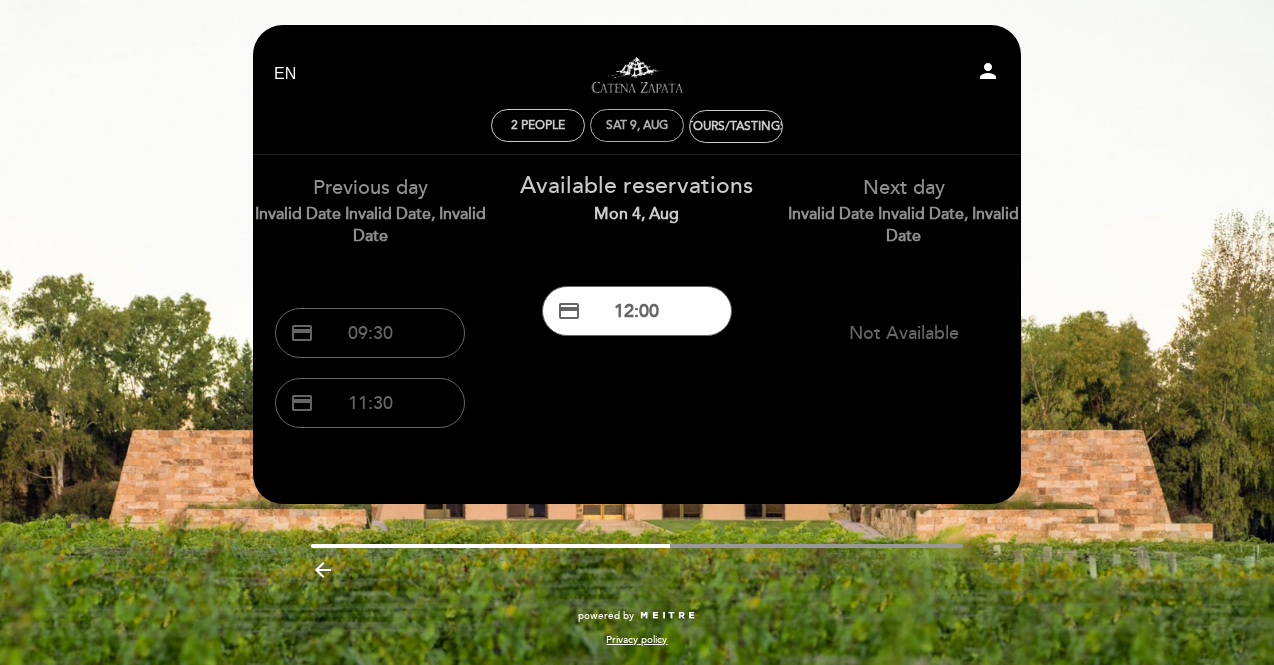 click on "Sat
9,
Aug" at bounding box center [637, 125] 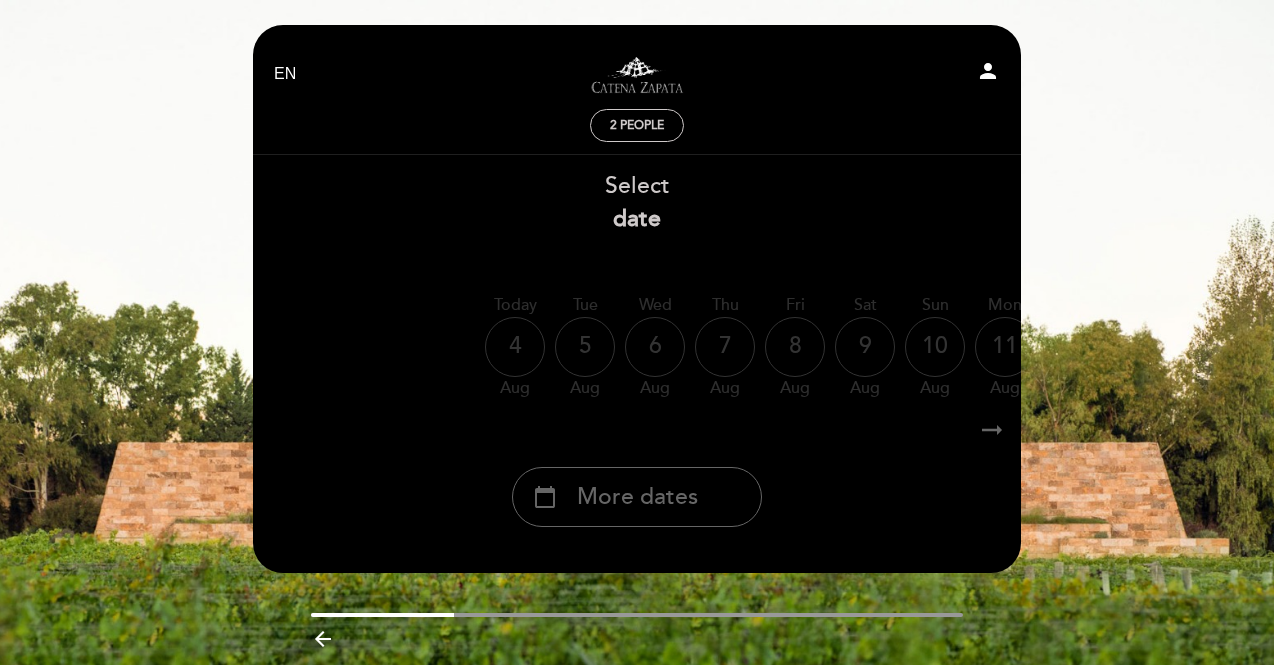 click on "arrow_right_alt" at bounding box center (992, 430) 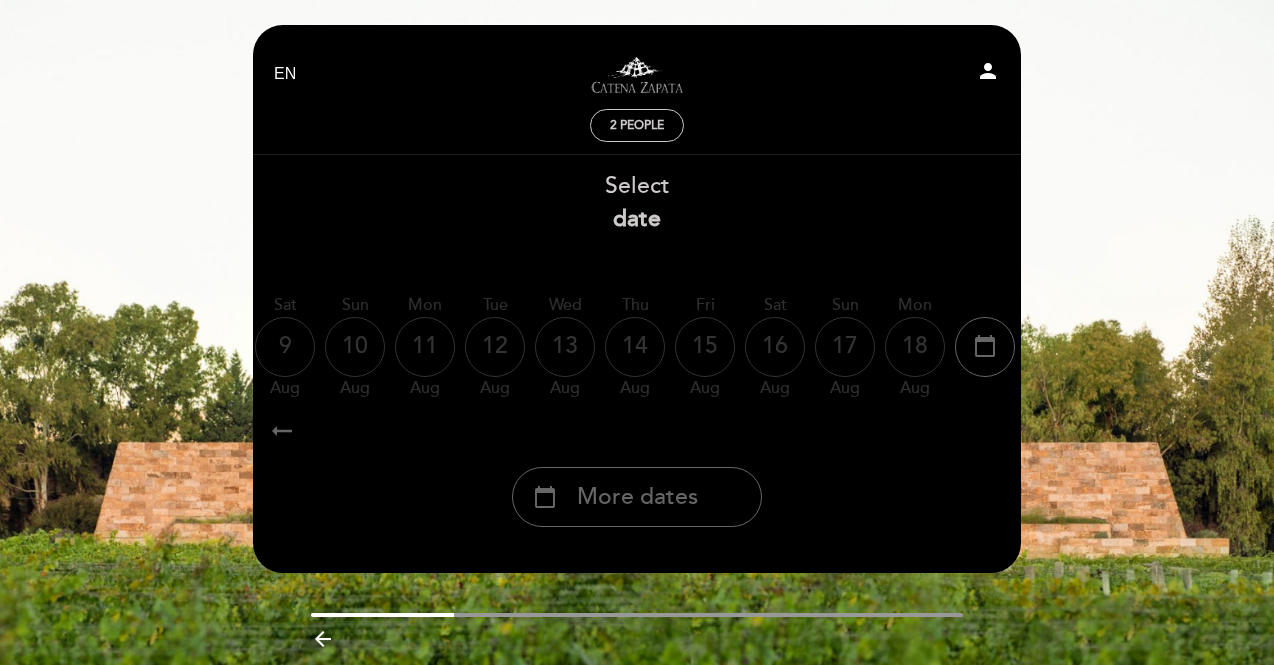 scroll, scrollTop: 0, scrollLeft: 583, axis: horizontal 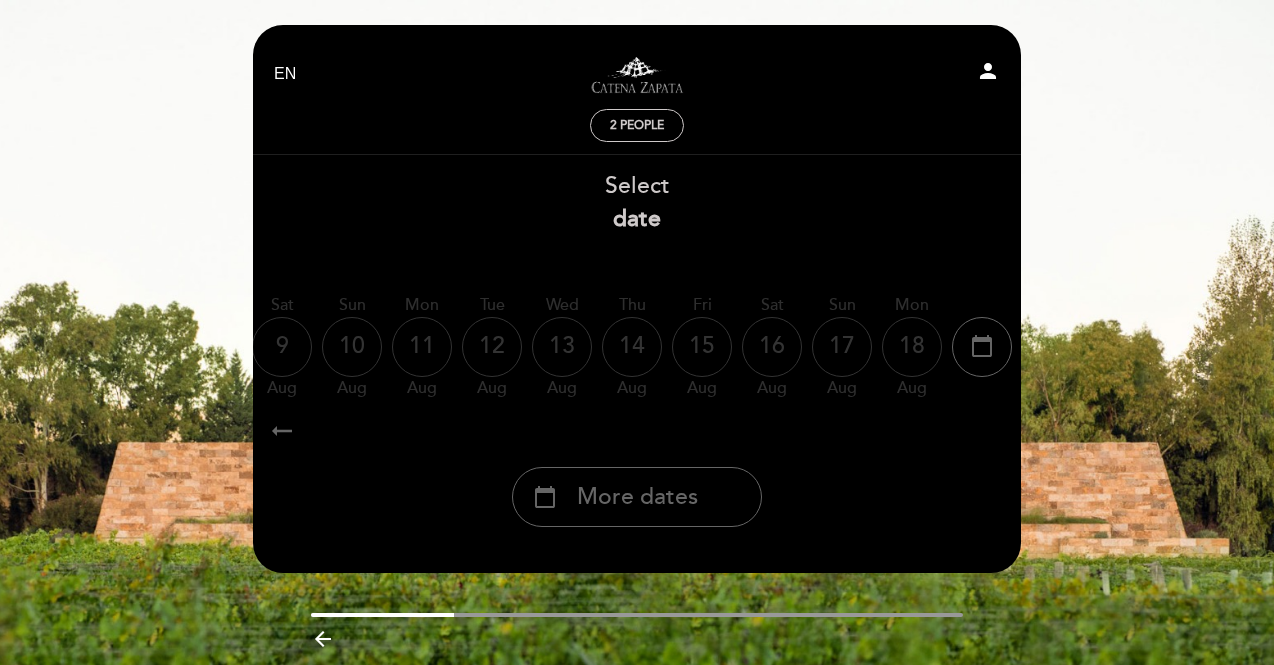 click on "Select date" at bounding box center (637, 203) 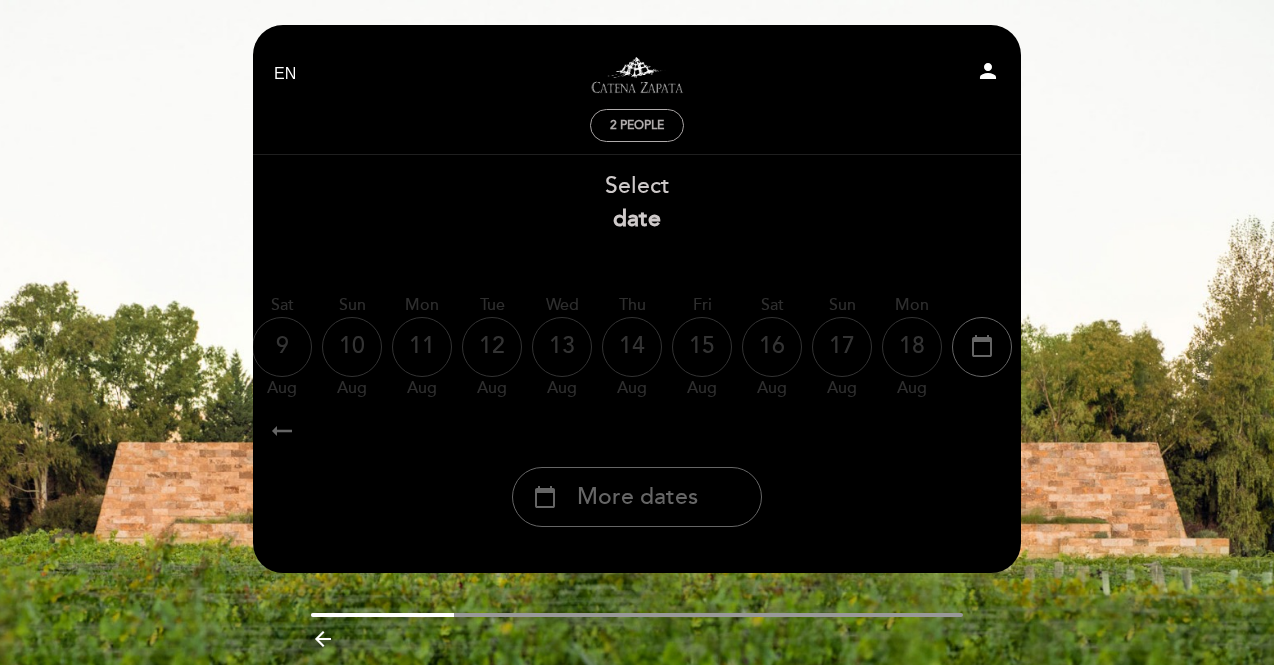 click on "2 people" at bounding box center [637, 125] 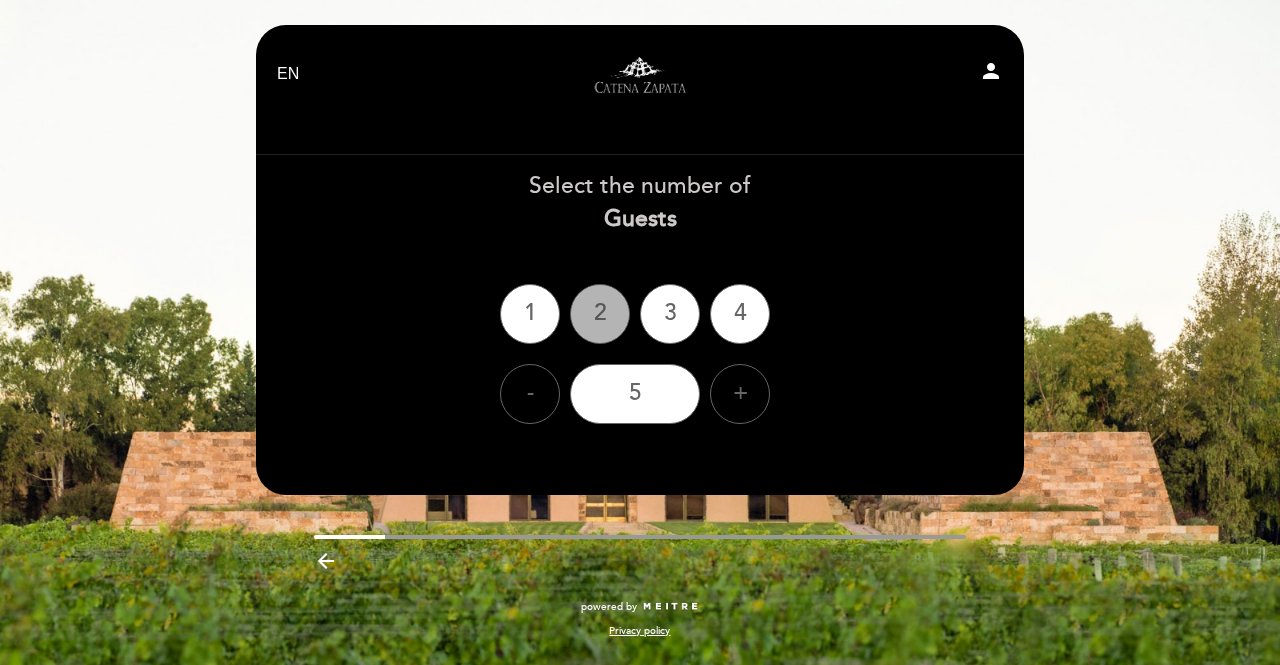 click on "2" at bounding box center [600, 314] 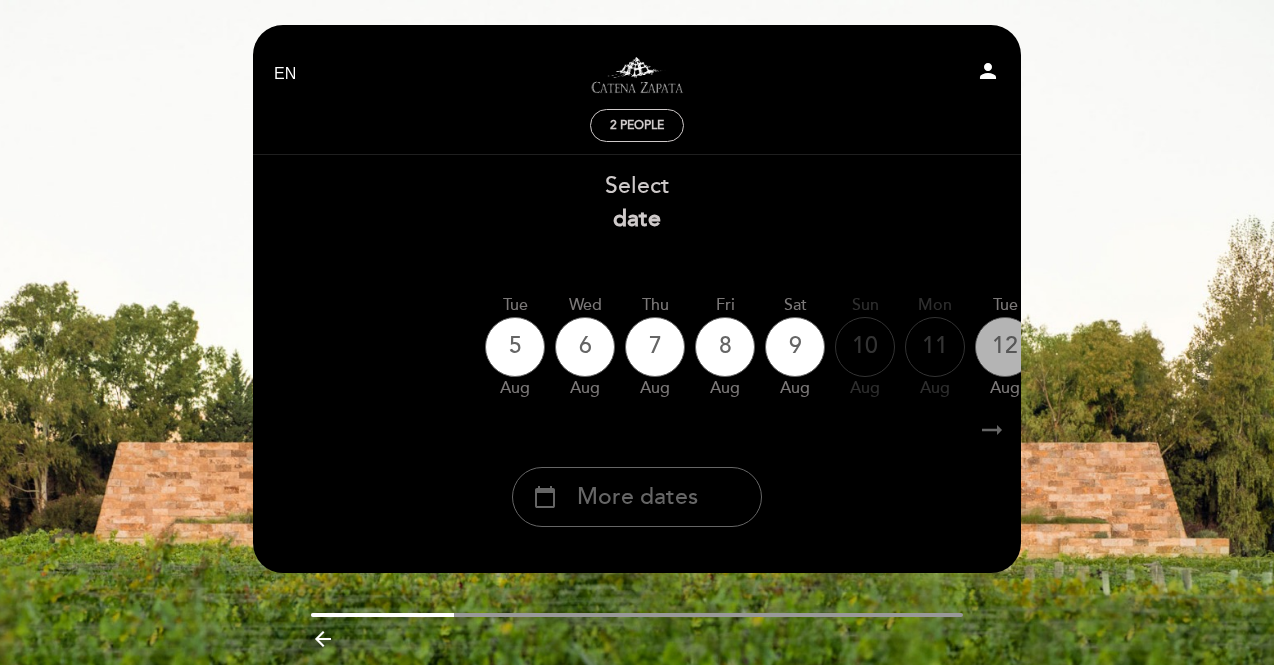 click on "12" at bounding box center (1005, 347) 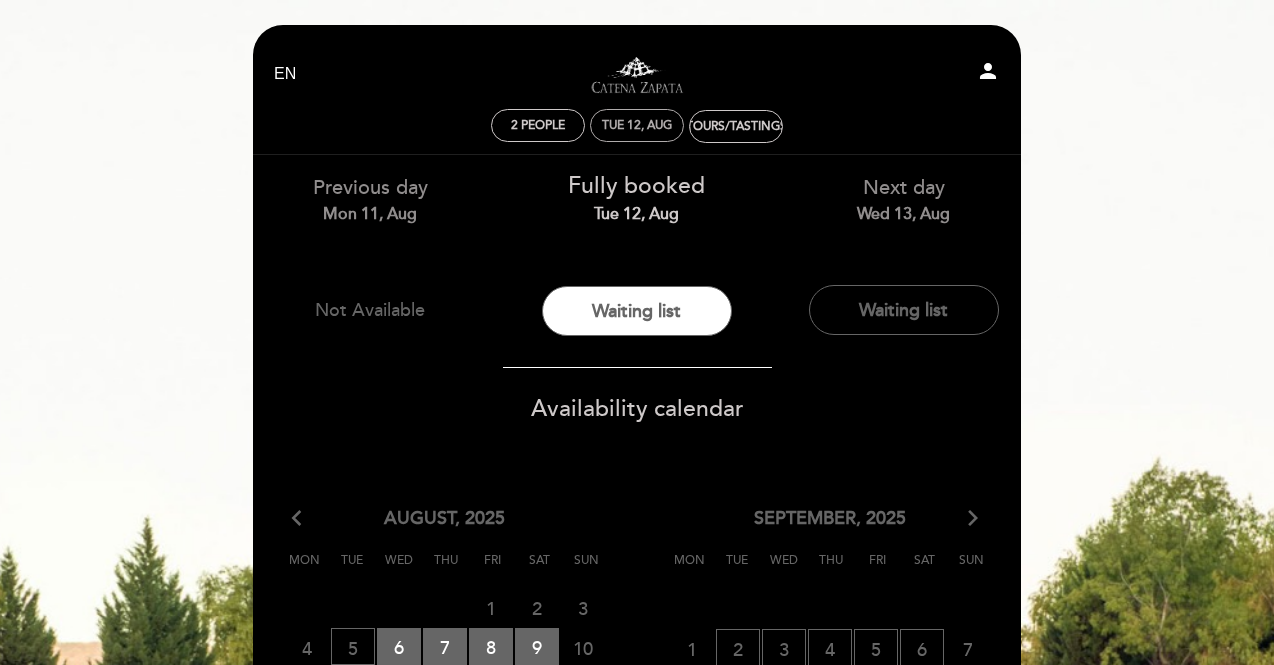 click on "Tue
12,
Aug" at bounding box center (637, 125) 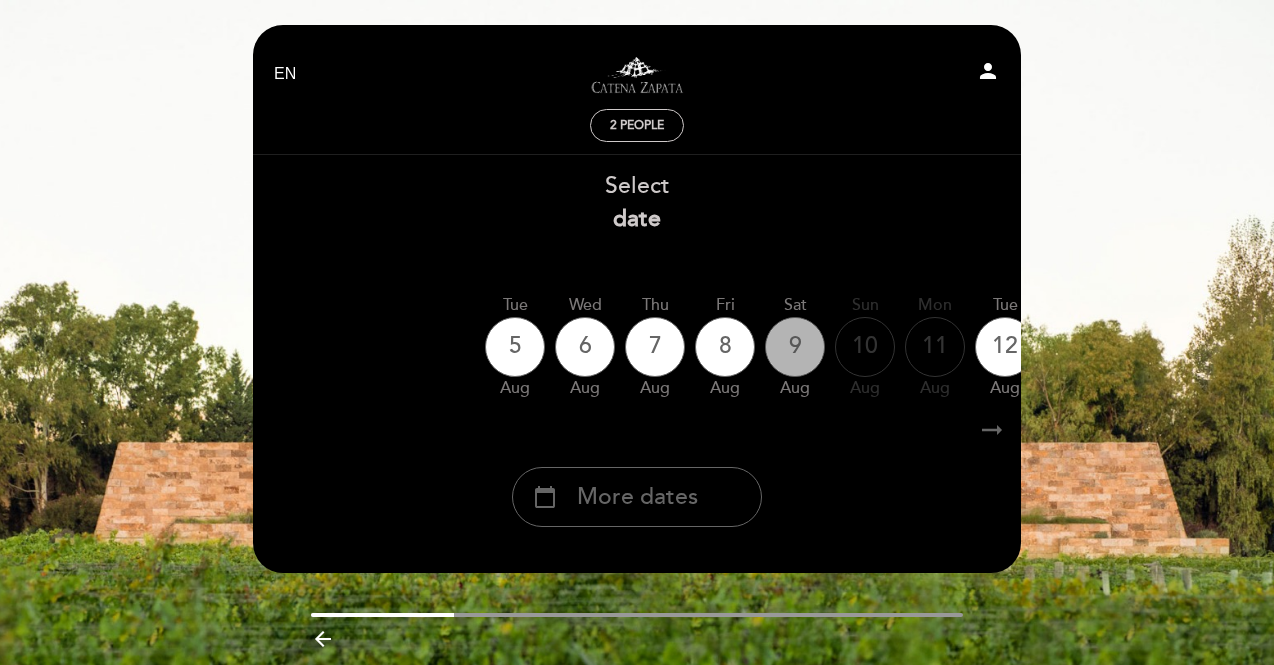 click on "9" at bounding box center (795, 347) 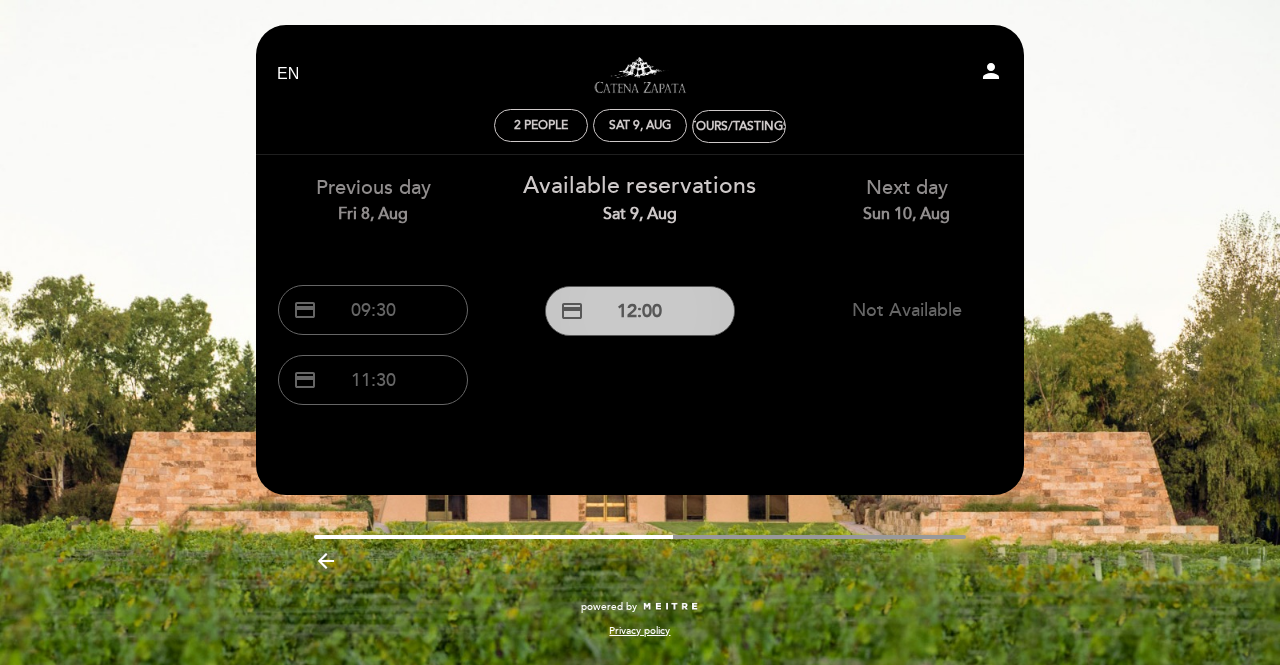 click on "credit_card
12:00" at bounding box center (640, 311) 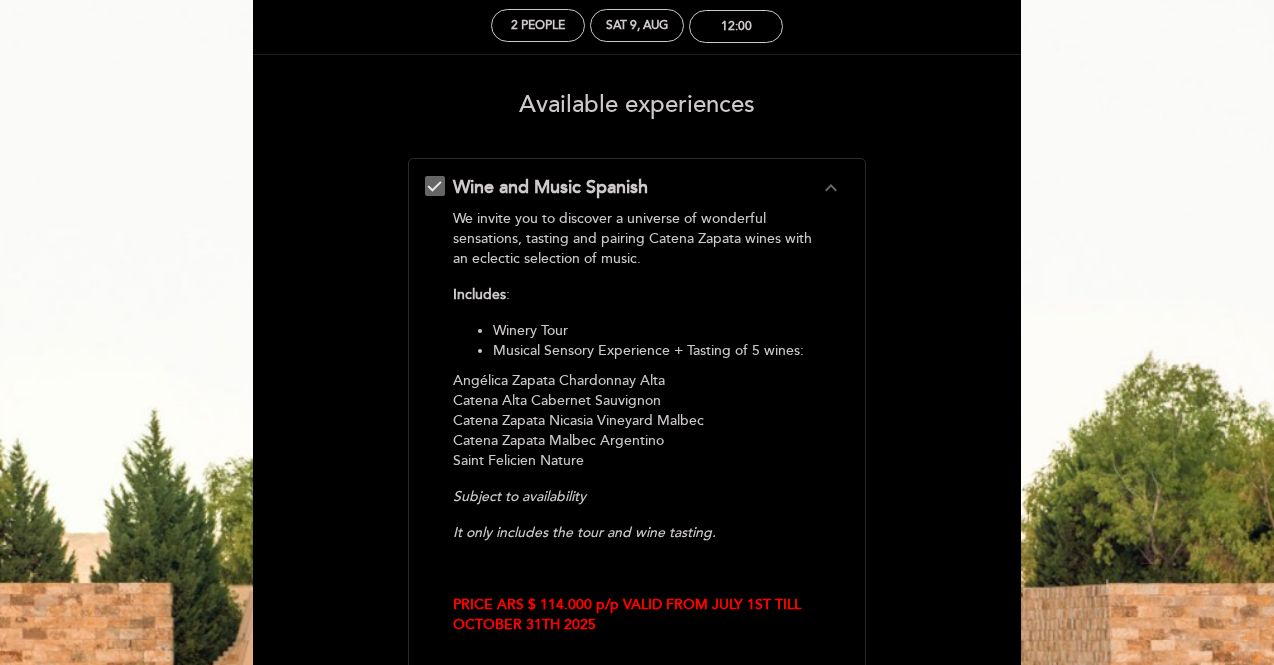 scroll, scrollTop: 300, scrollLeft: 0, axis: vertical 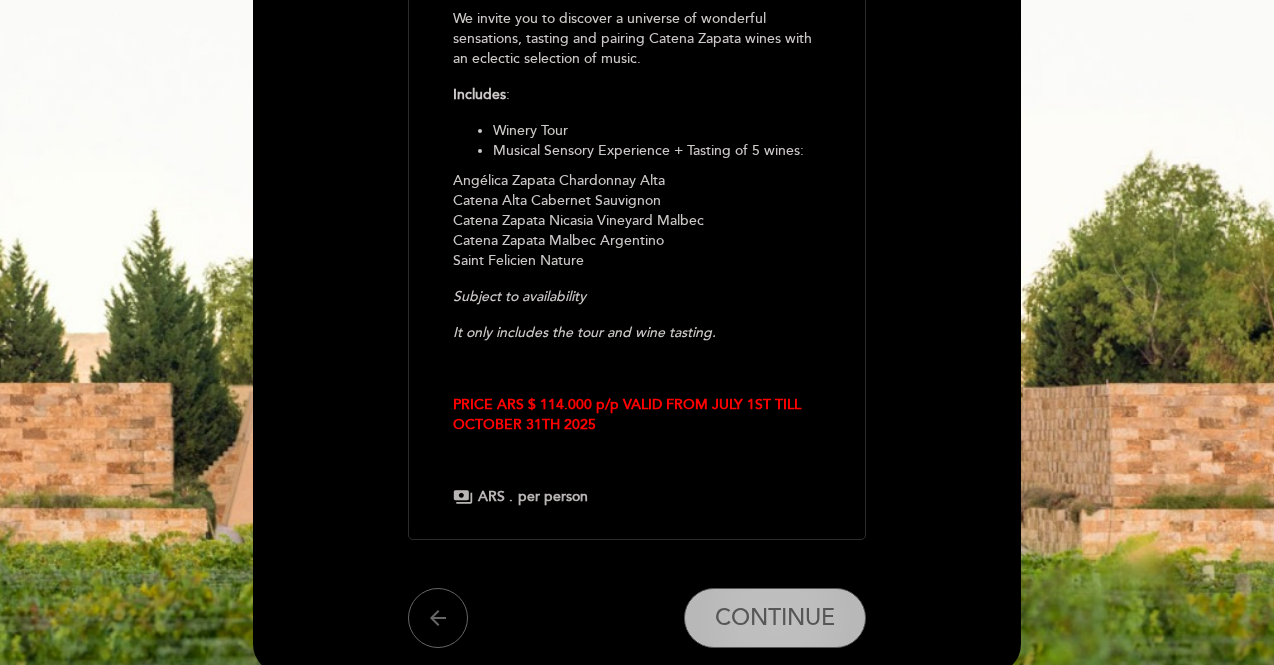 click on "CONTINUE" at bounding box center [775, 619] 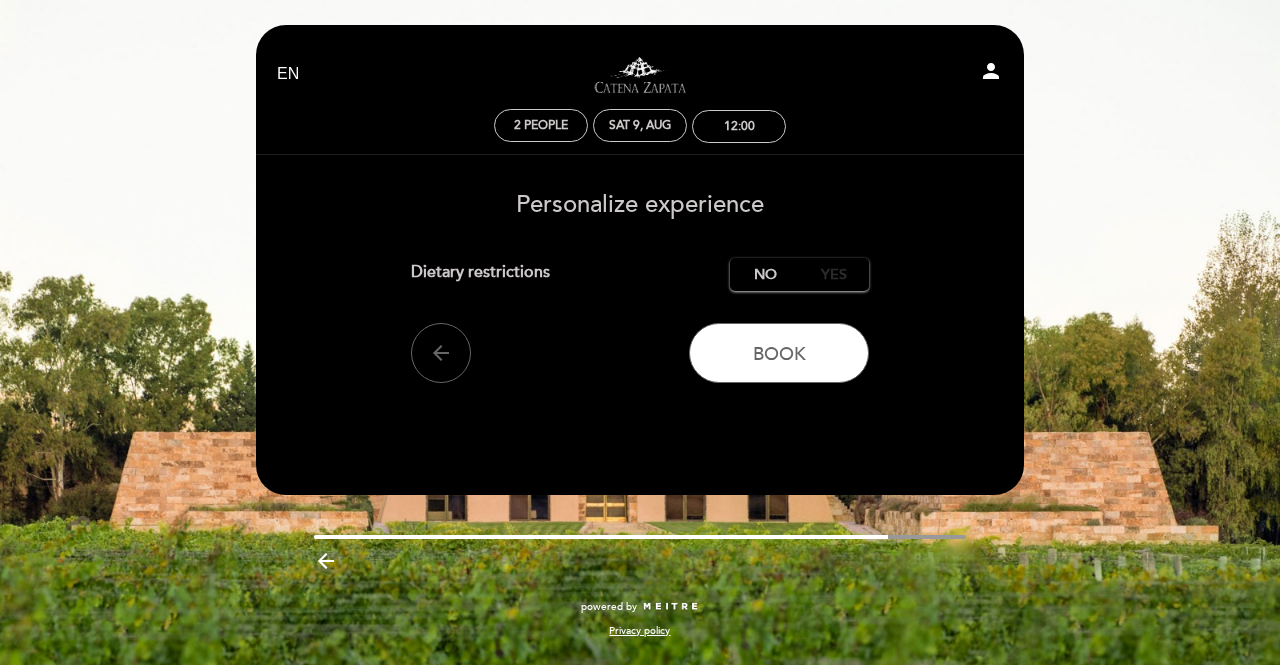 click on "Yes" at bounding box center [834, 274] 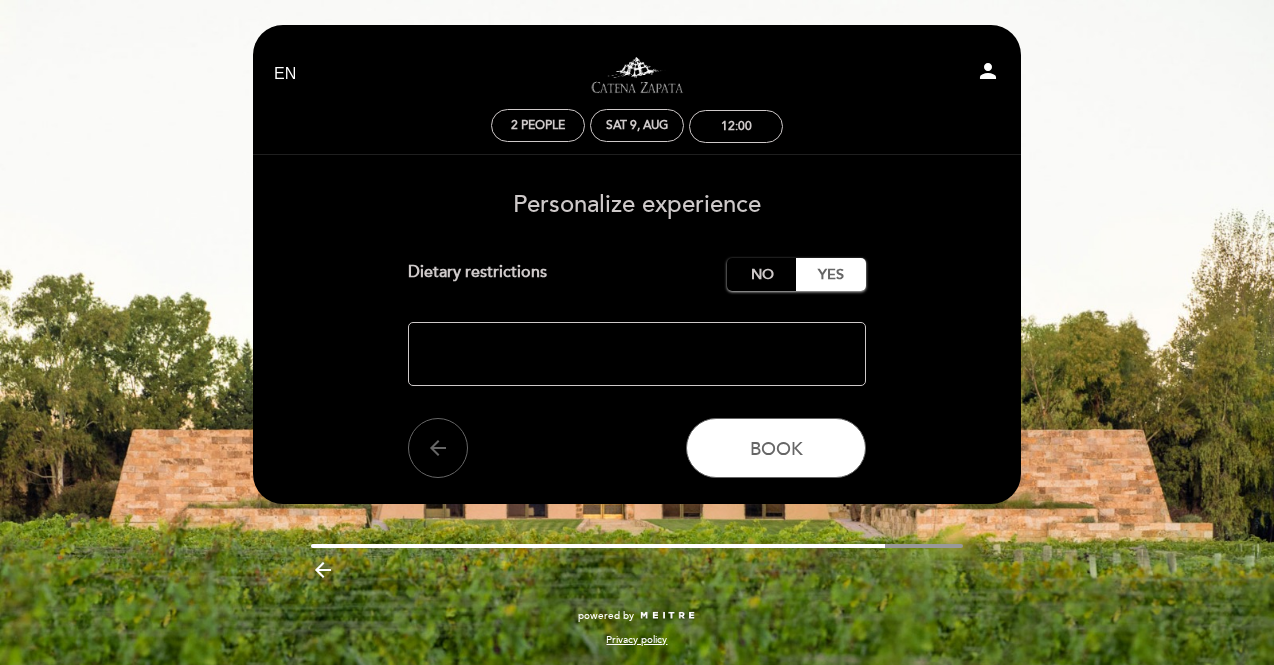 click at bounding box center [637, 354] 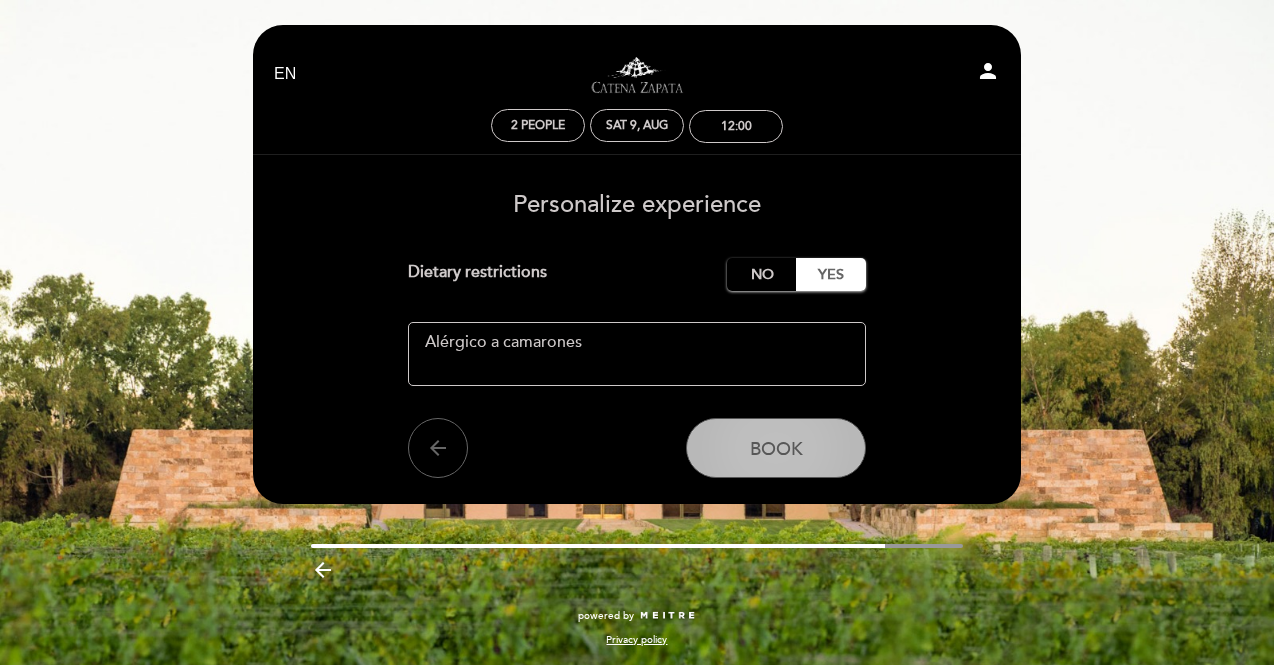 type on "Alérgico a camarones" 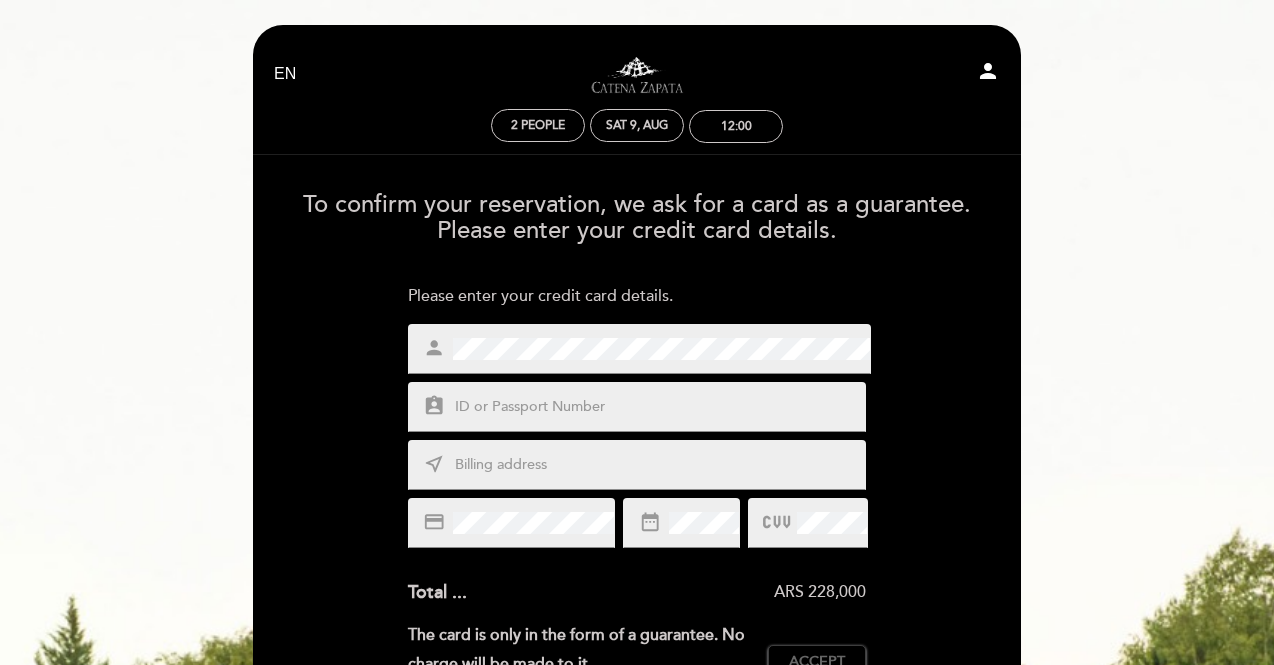 click at bounding box center (661, 407) 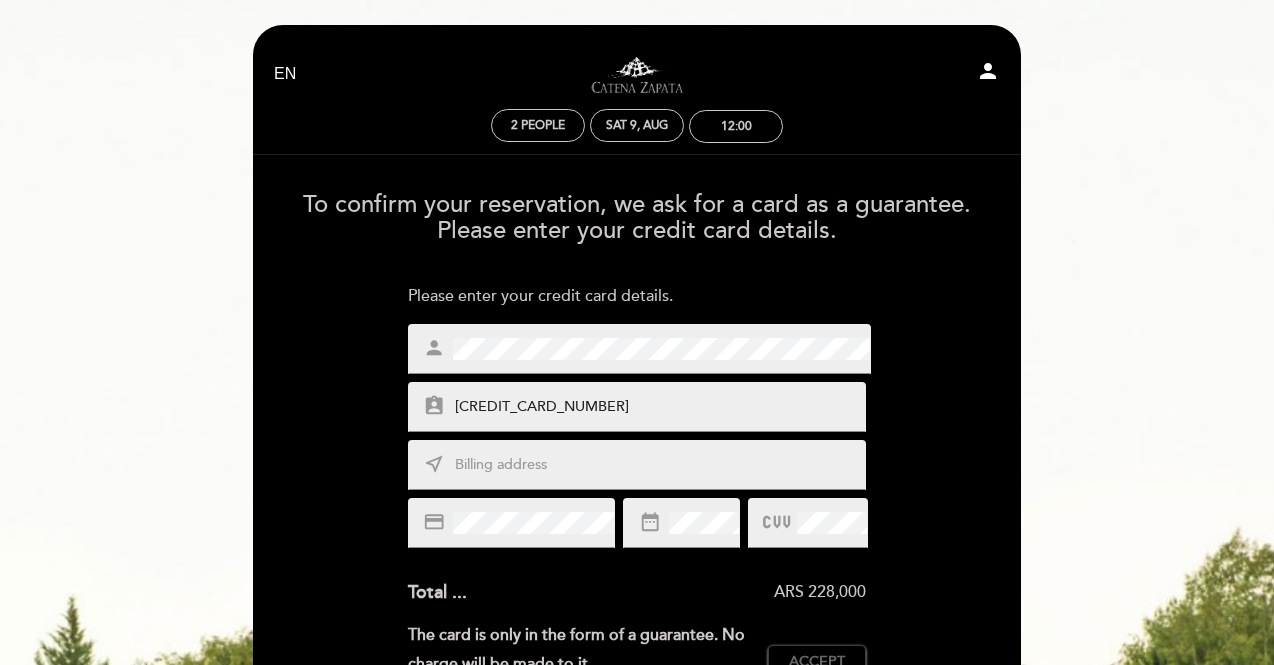 type on "[CREDIT_CARD_NUMBER]" 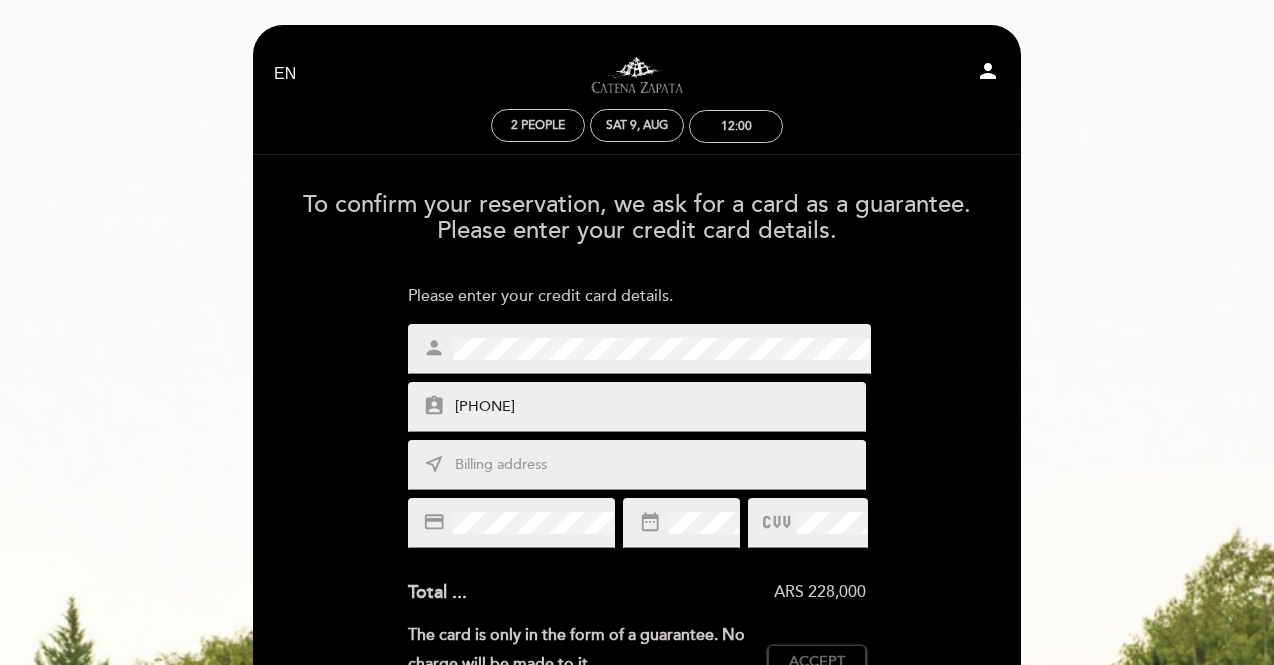 type on "[PHONE]" 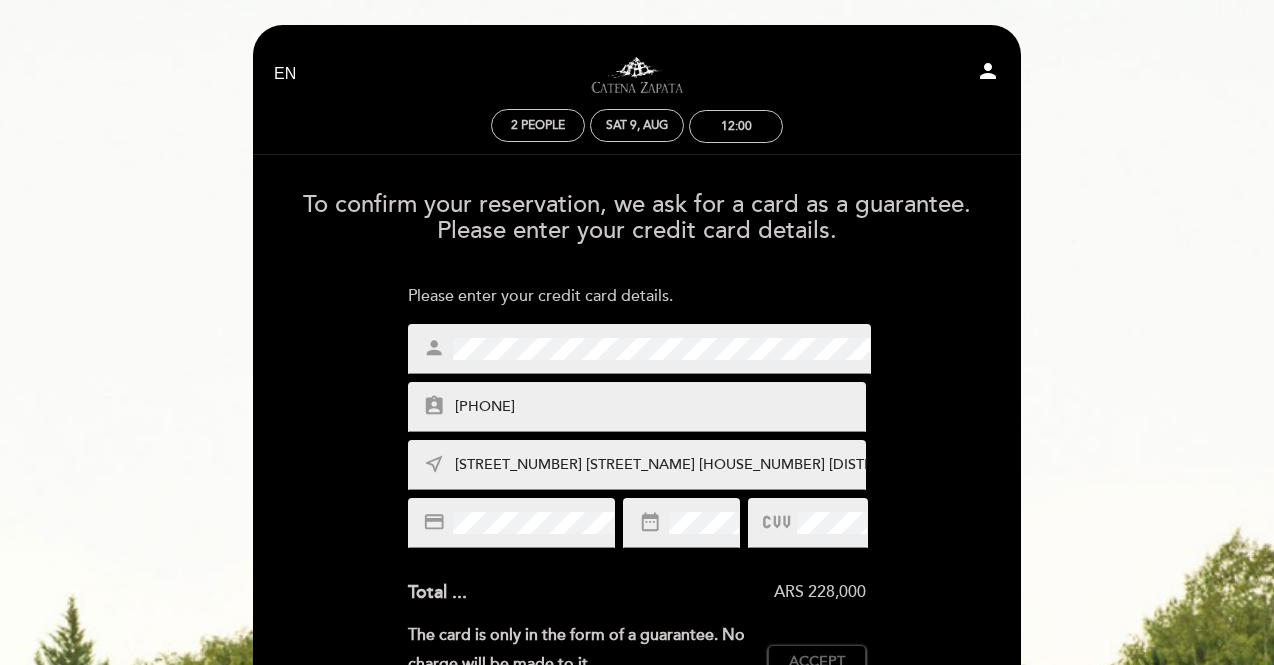 type on "[STREET_NUMBER] [STREET_NAME] [HOUSE_NUMBER] [DISTRICT] - [CITY]" 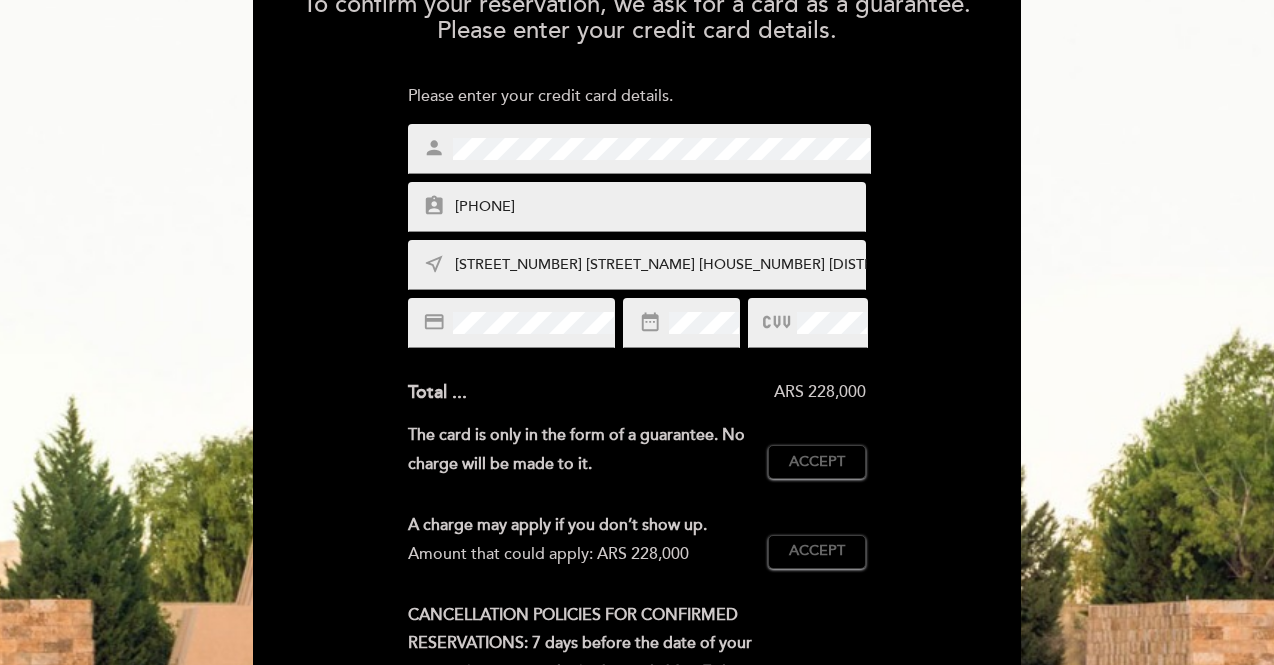 scroll, scrollTop: 200, scrollLeft: 0, axis: vertical 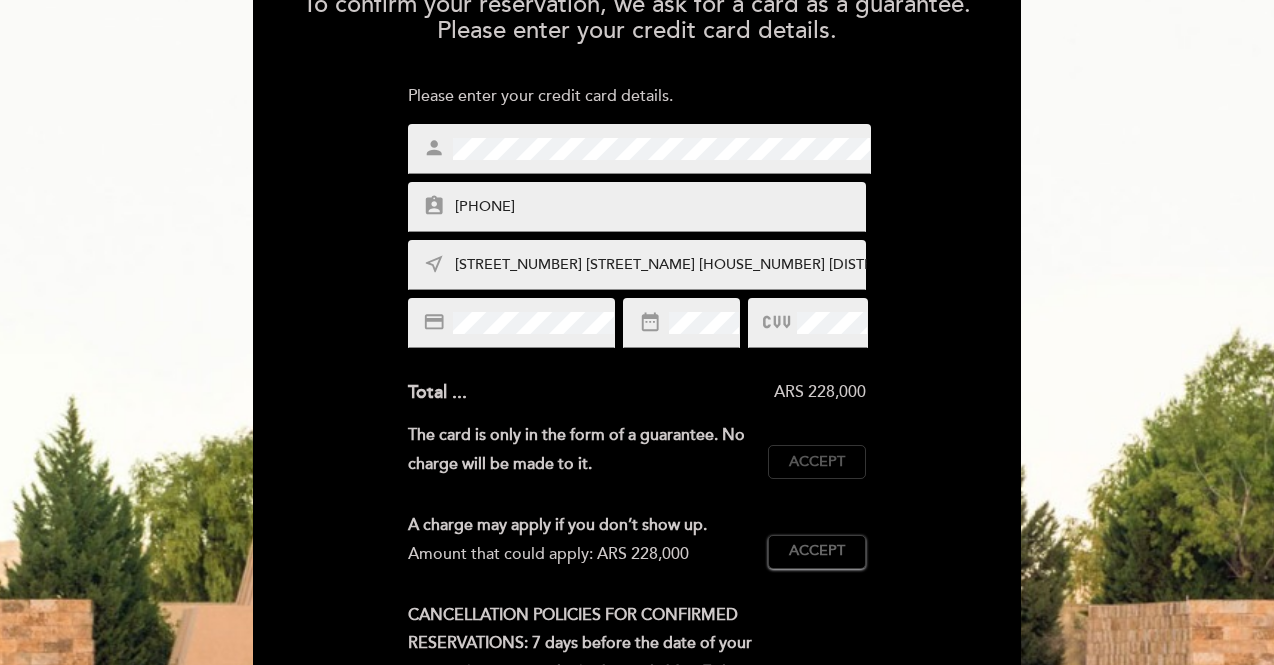 click on "Accept
Accepted" at bounding box center (817, 462) 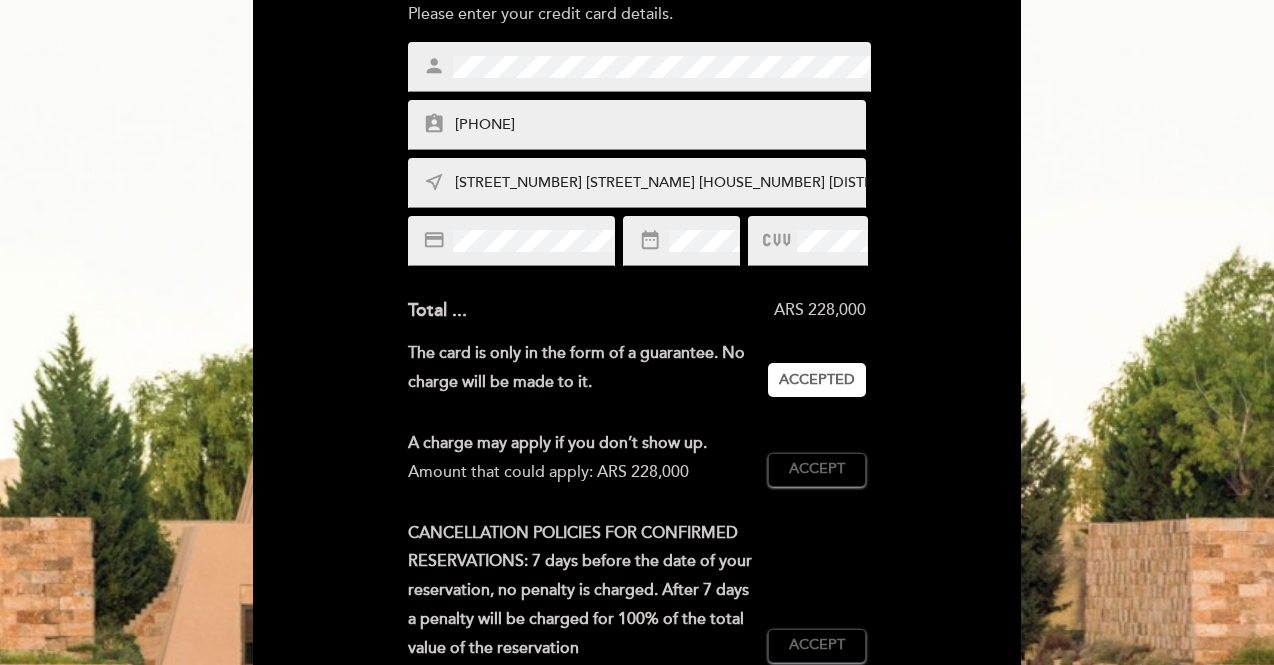scroll, scrollTop: 500, scrollLeft: 0, axis: vertical 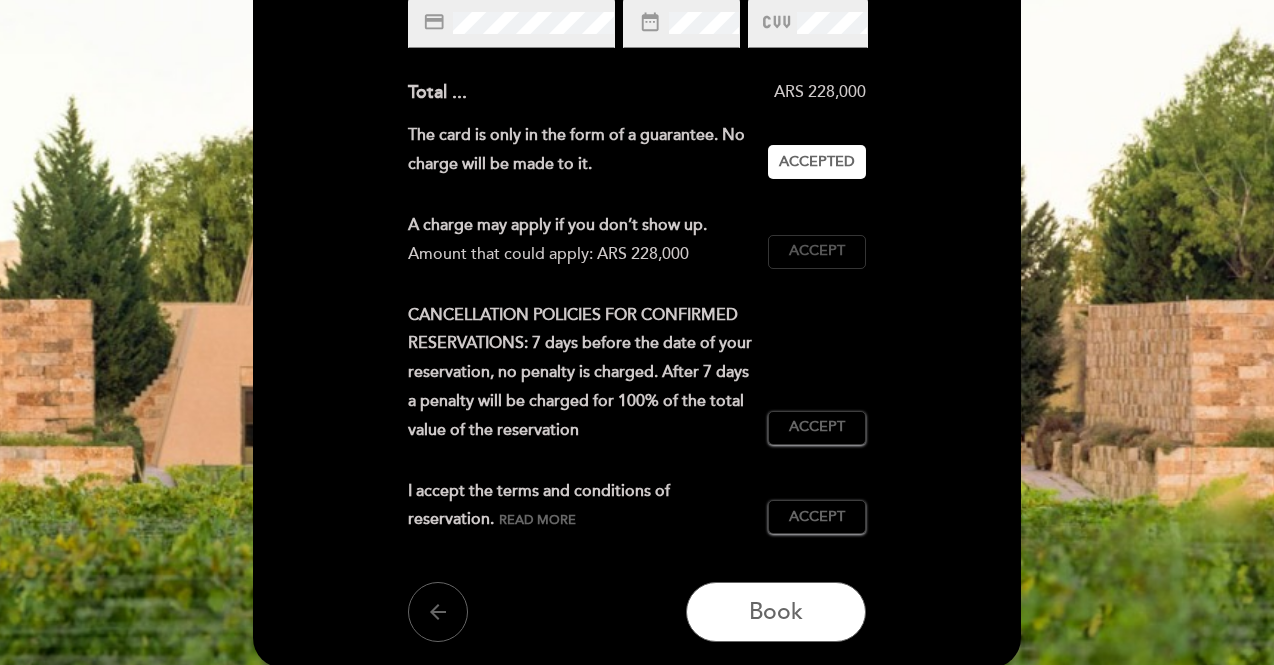 click on "Accept" at bounding box center [817, 251] 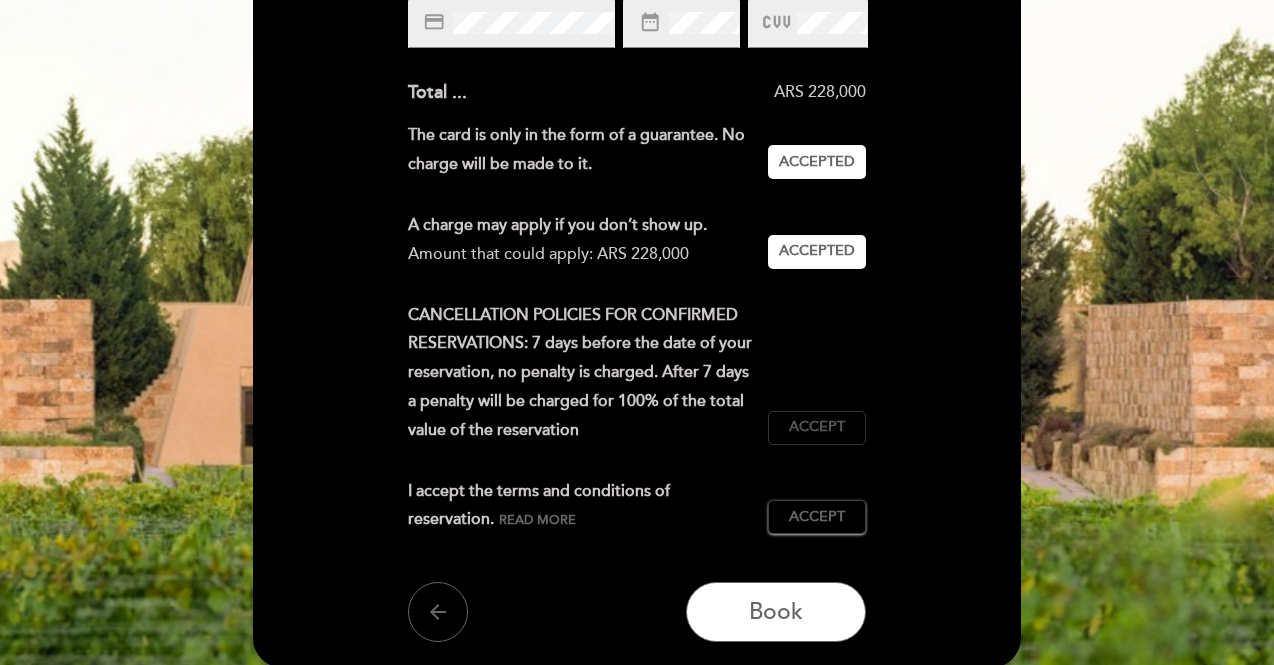 click on "Accept" at bounding box center [817, 427] 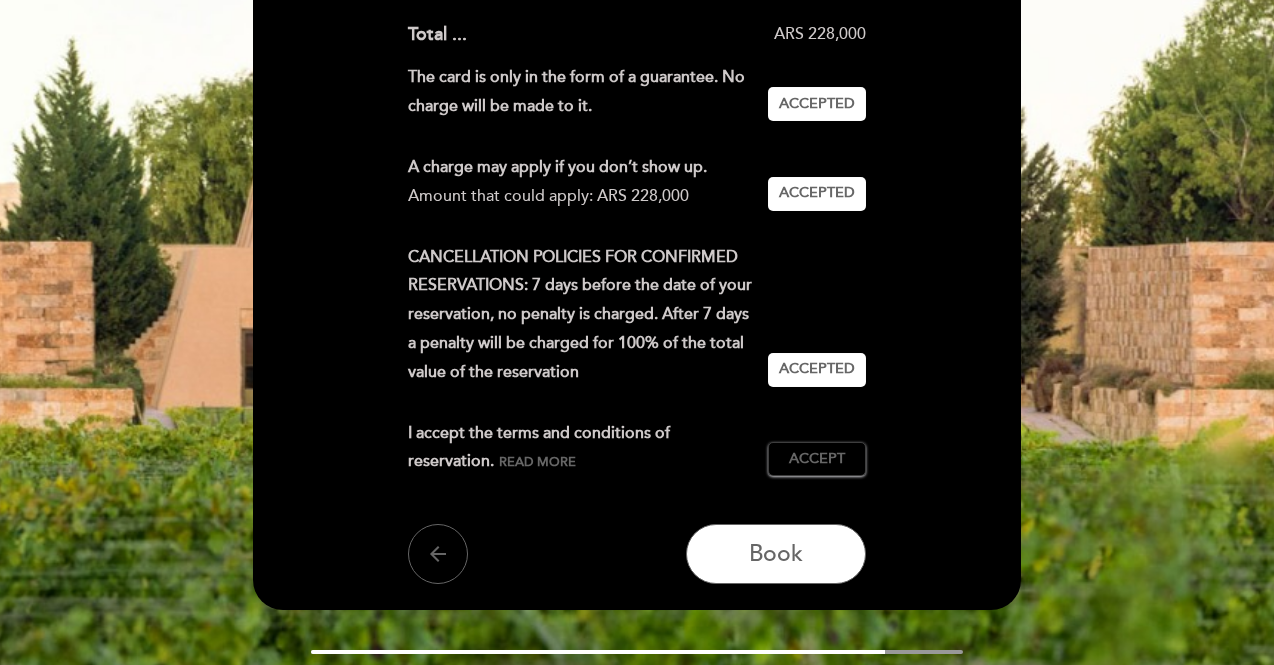 scroll, scrollTop: 600, scrollLeft: 0, axis: vertical 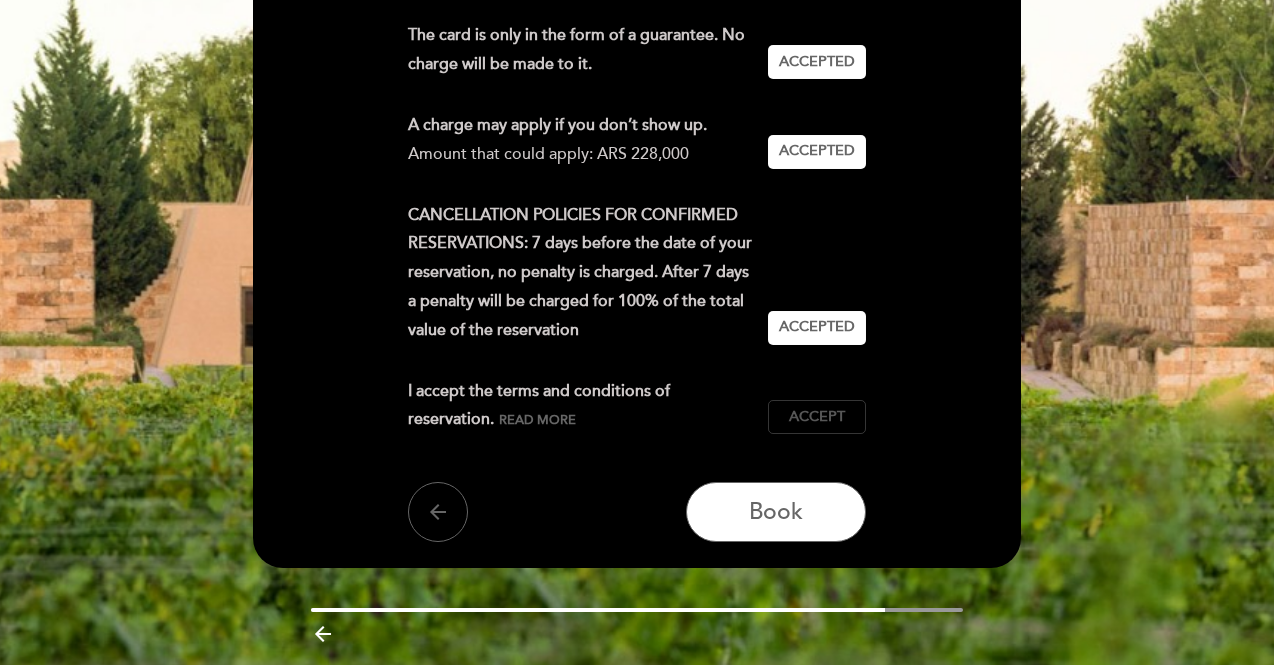 click on "Accept" at bounding box center (817, 417) 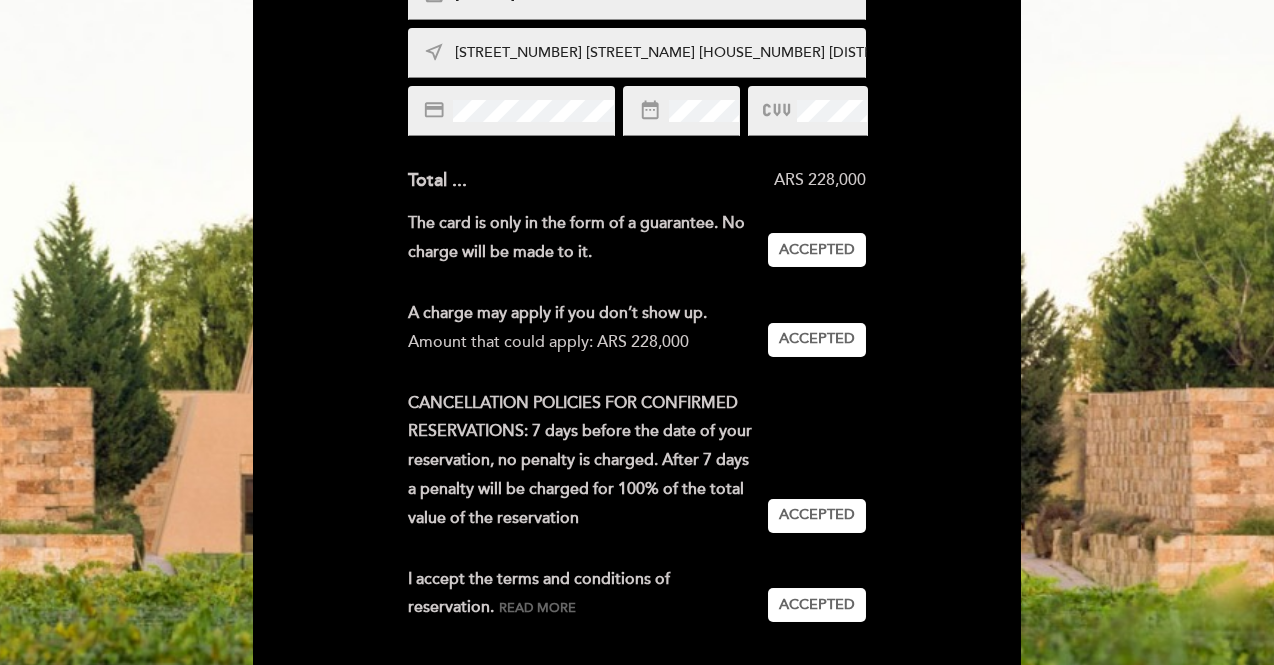 scroll, scrollTop: 664, scrollLeft: 0, axis: vertical 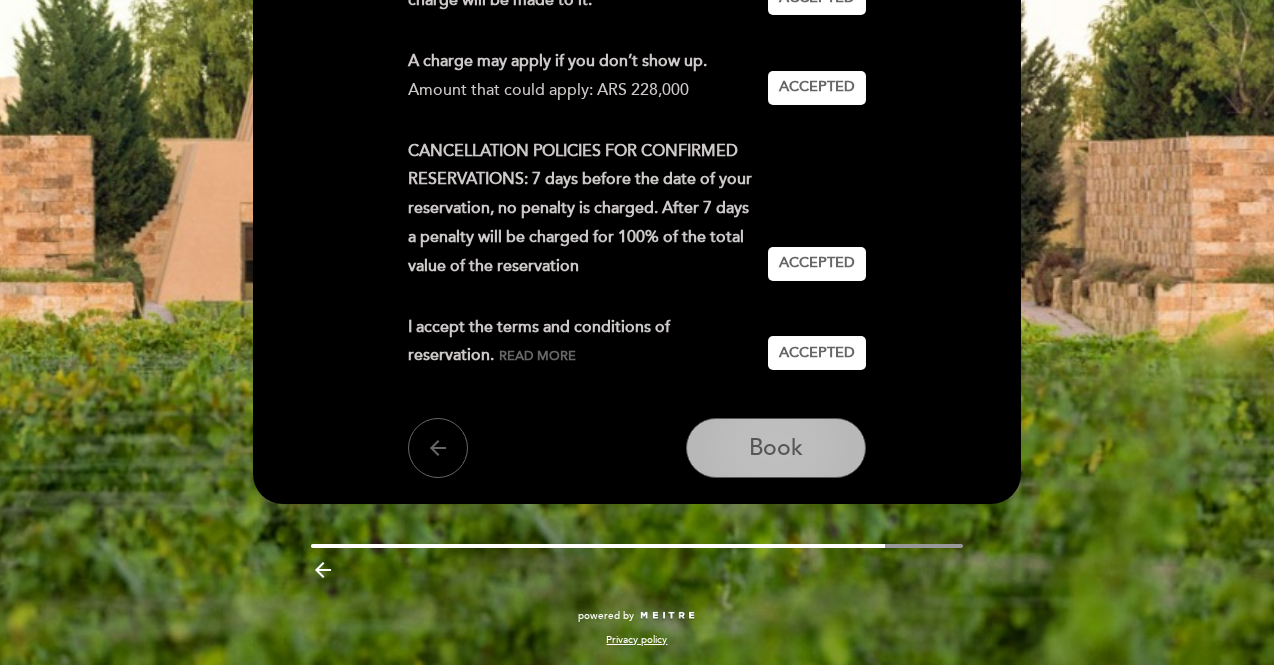 click on "Book" at bounding box center (776, 448) 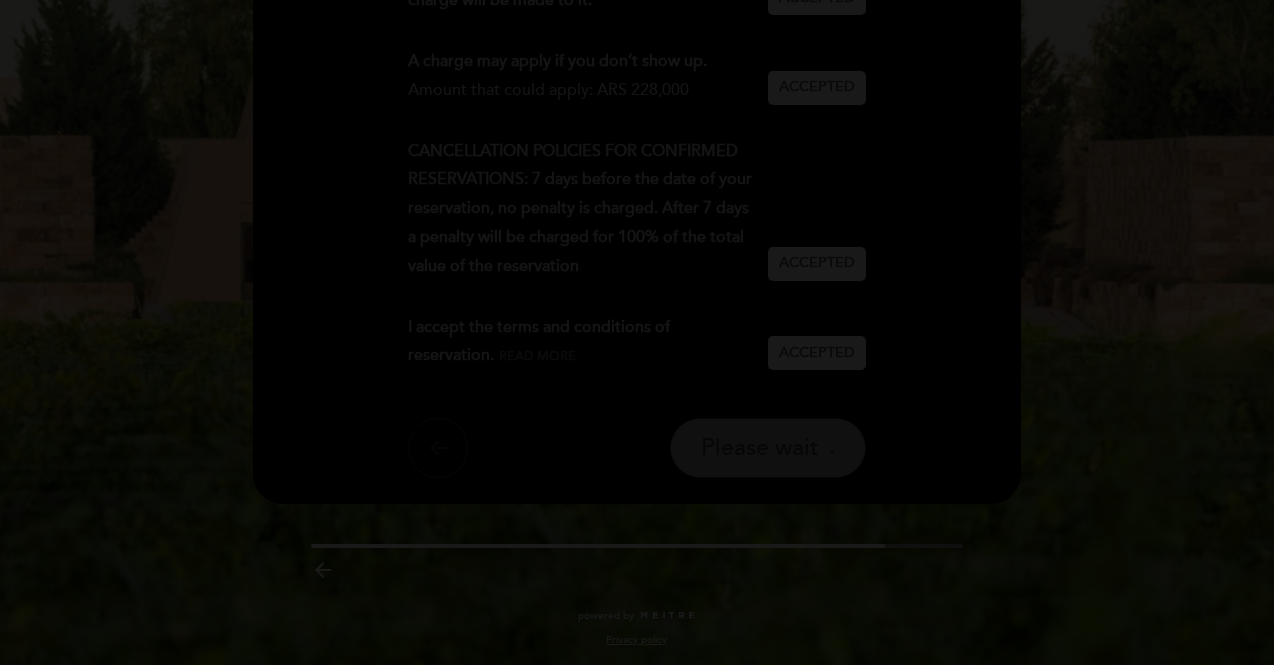 scroll, scrollTop: 0, scrollLeft: 0, axis: both 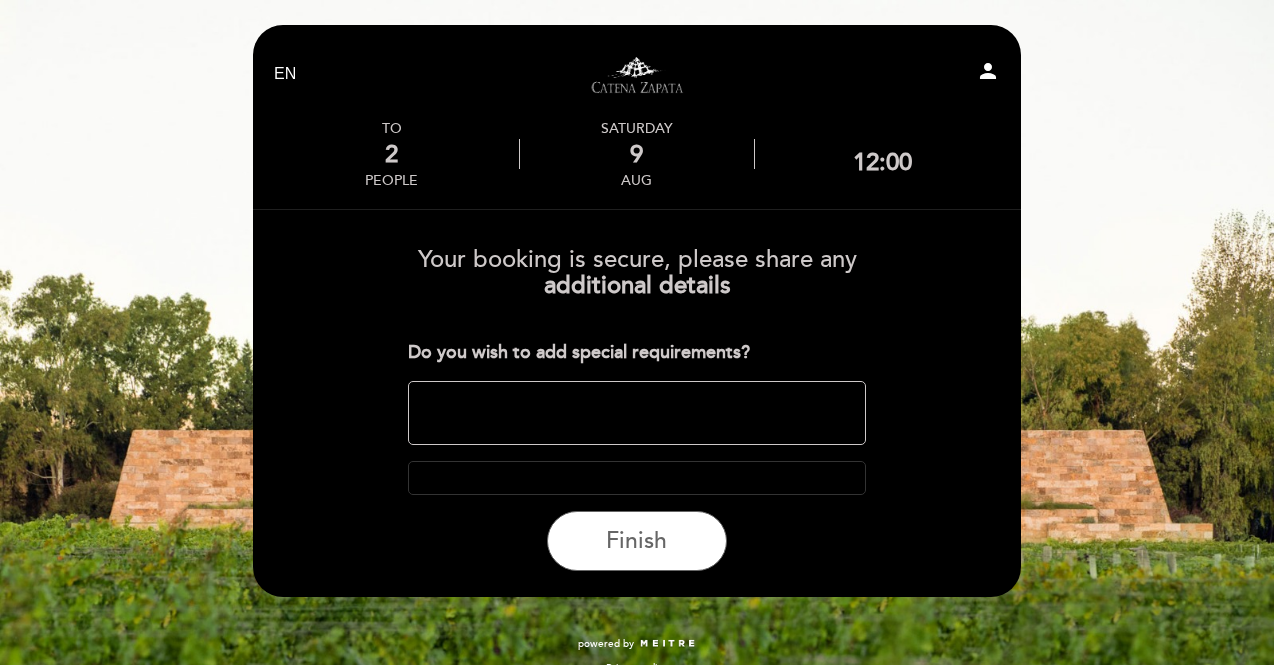 click at bounding box center [637, 413] 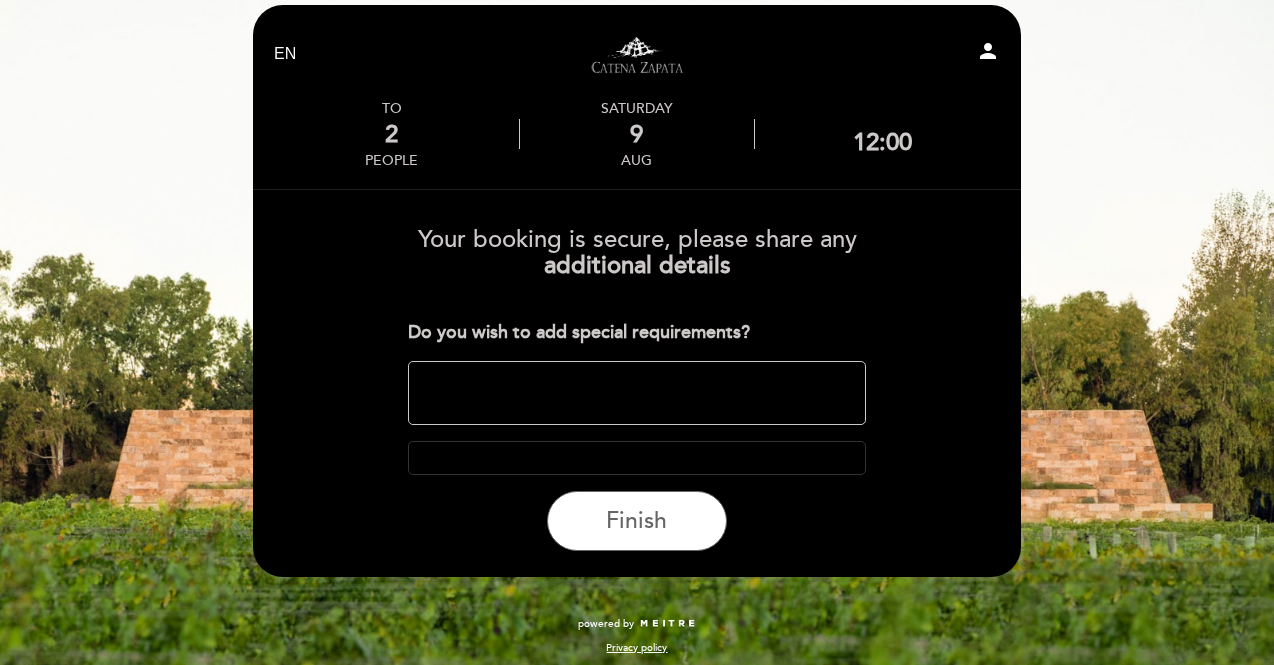 scroll, scrollTop: 29, scrollLeft: 0, axis: vertical 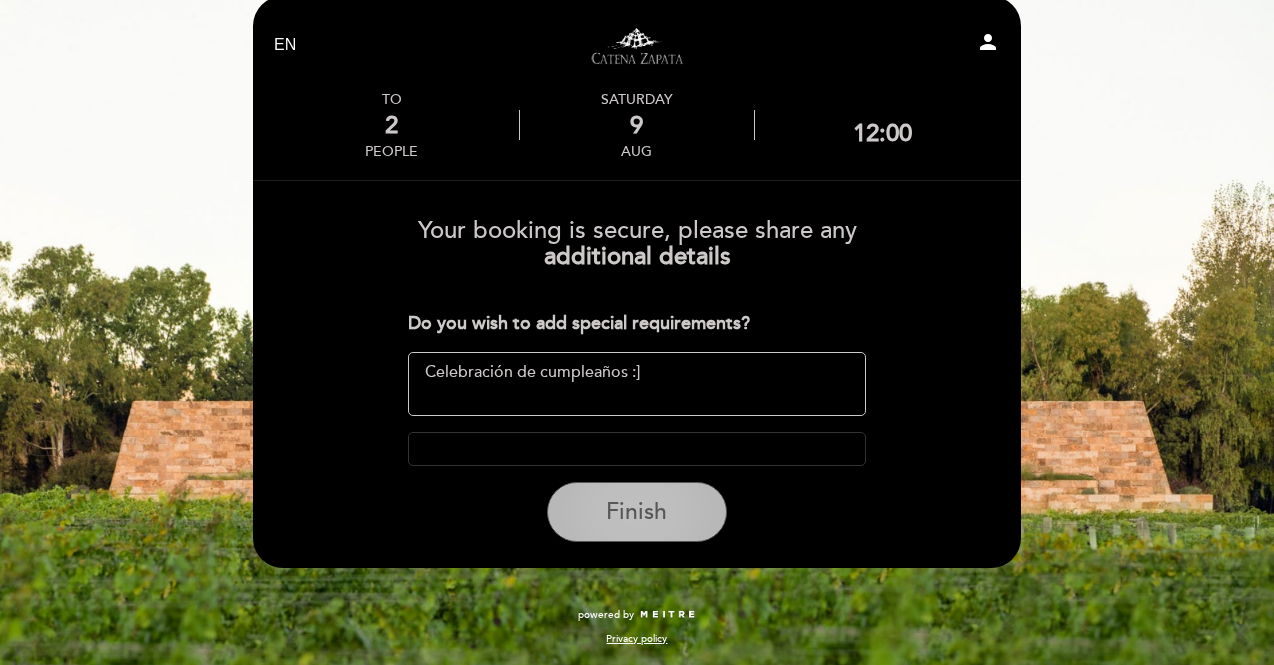 type on "Celebración de cumpleaños :]" 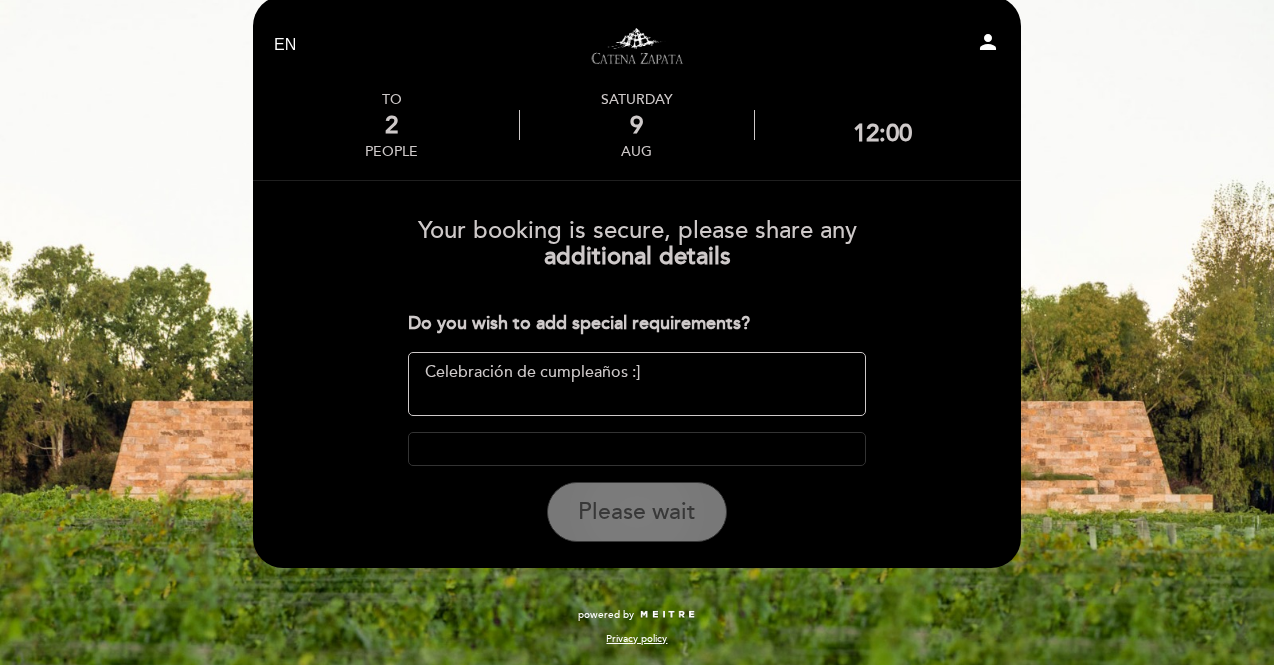 scroll, scrollTop: 0, scrollLeft: 0, axis: both 